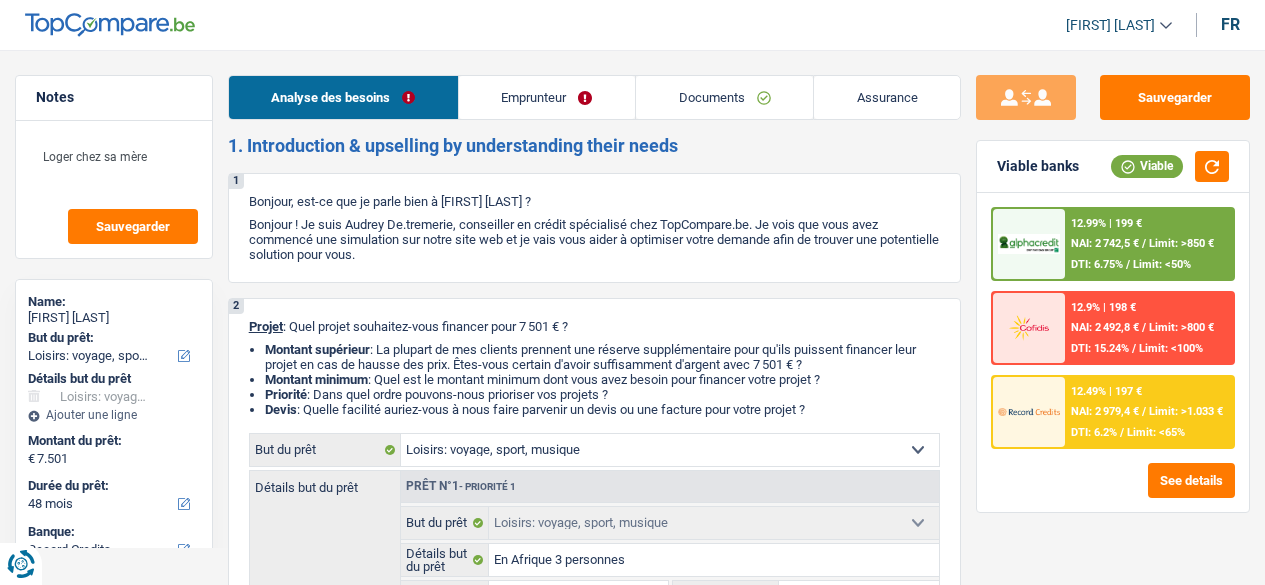 select on "hobbies" 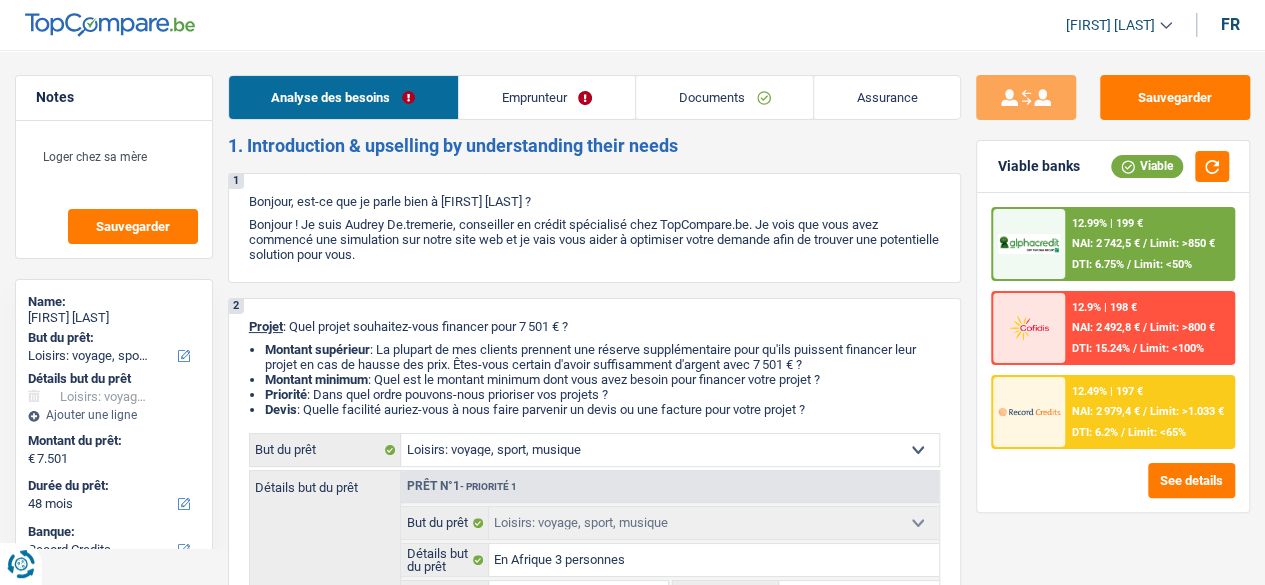scroll, scrollTop: 0, scrollLeft: 0, axis: both 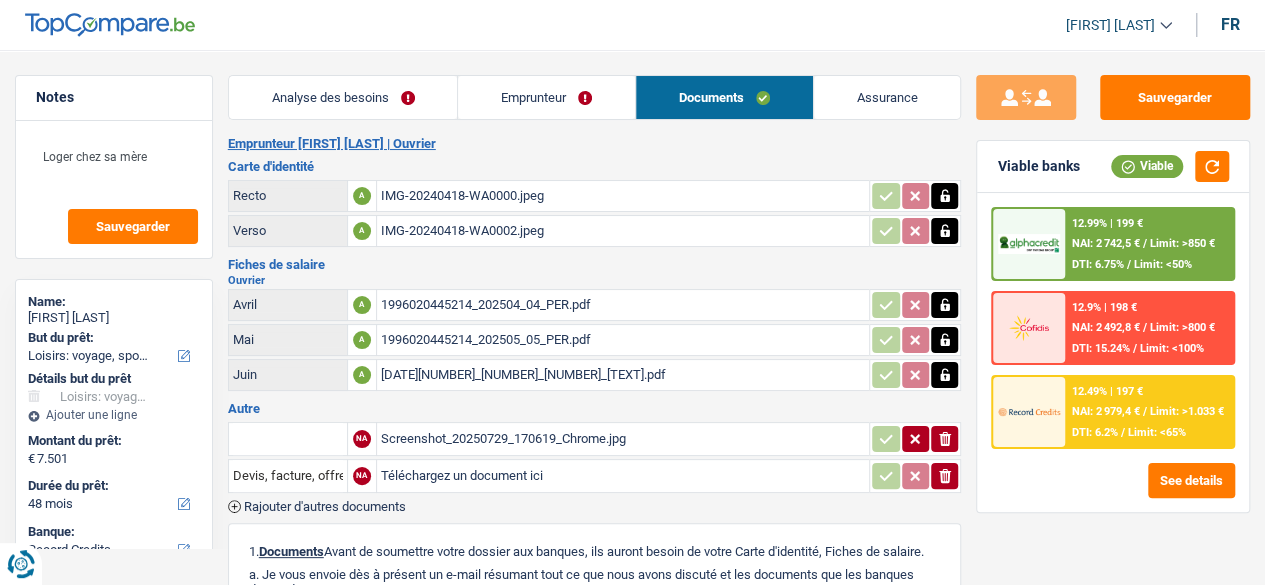 click on "IMG-20240418-WA0000.jpeg" at bounding box center (623, 196) 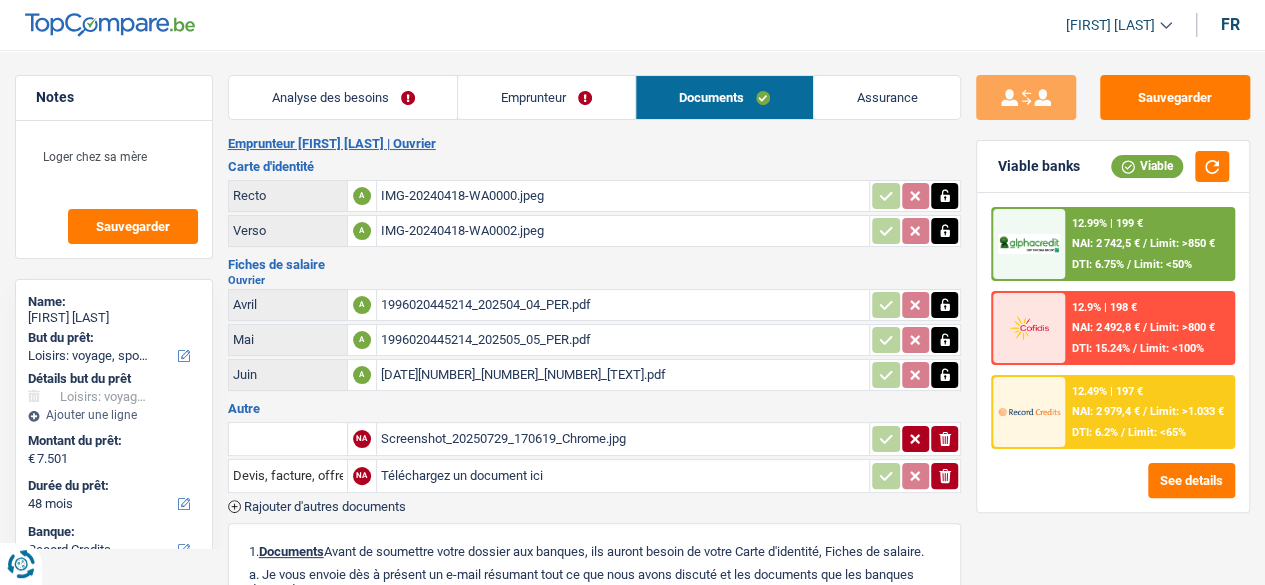 click on "IMG-20240418-WA0002.jpeg" at bounding box center [623, 231] 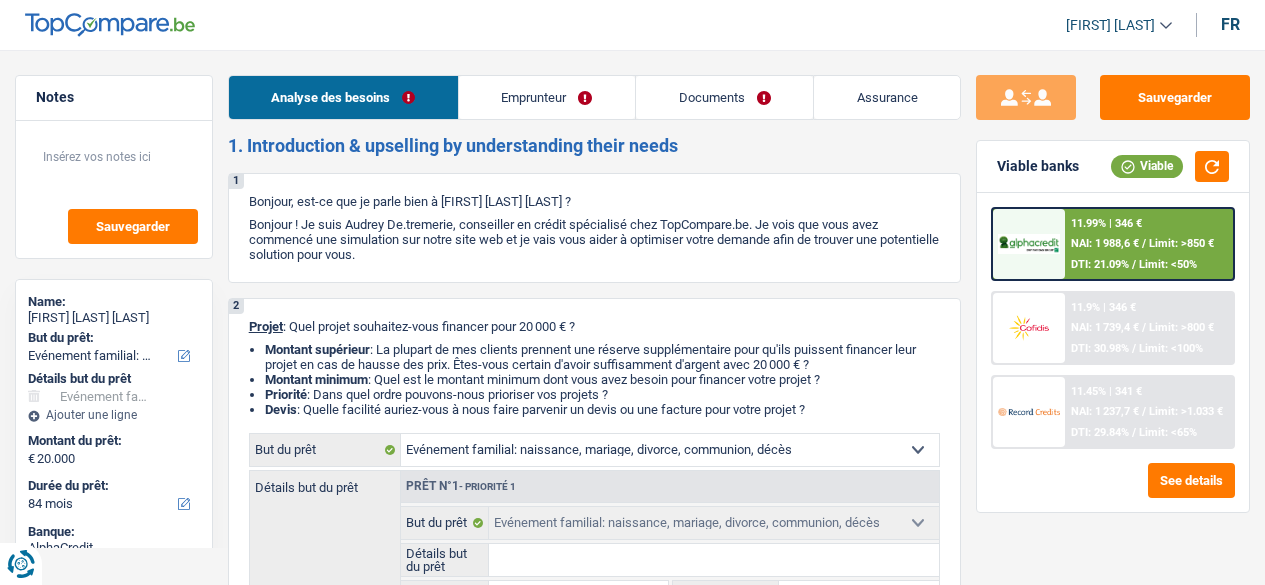 select on "familyEvent" 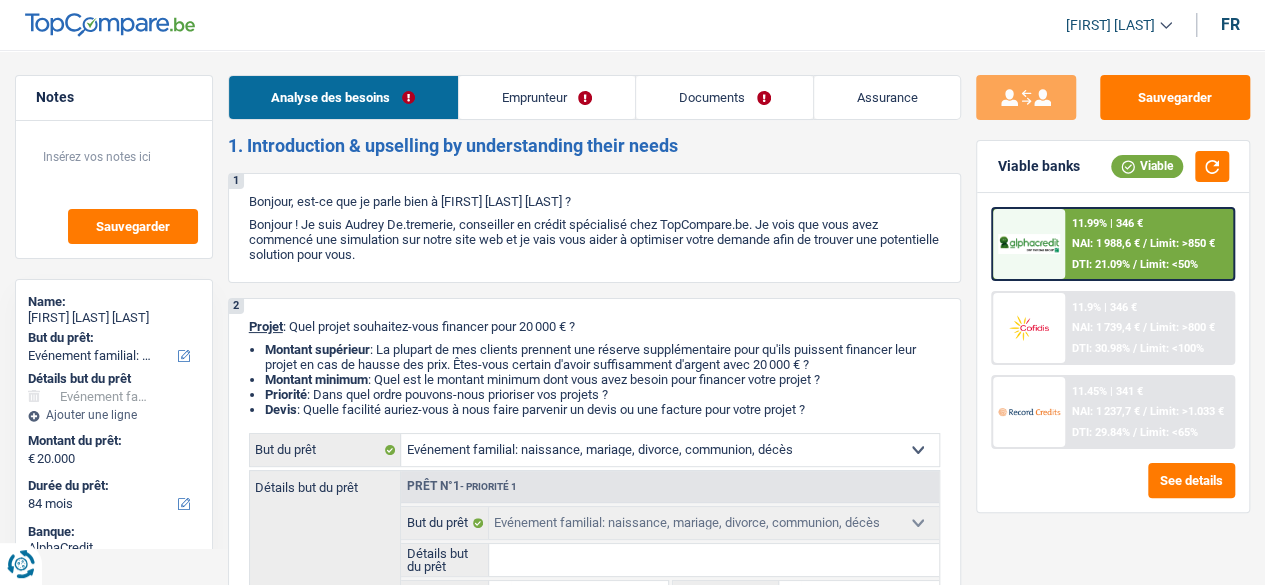 scroll, scrollTop: 0, scrollLeft: 0, axis: both 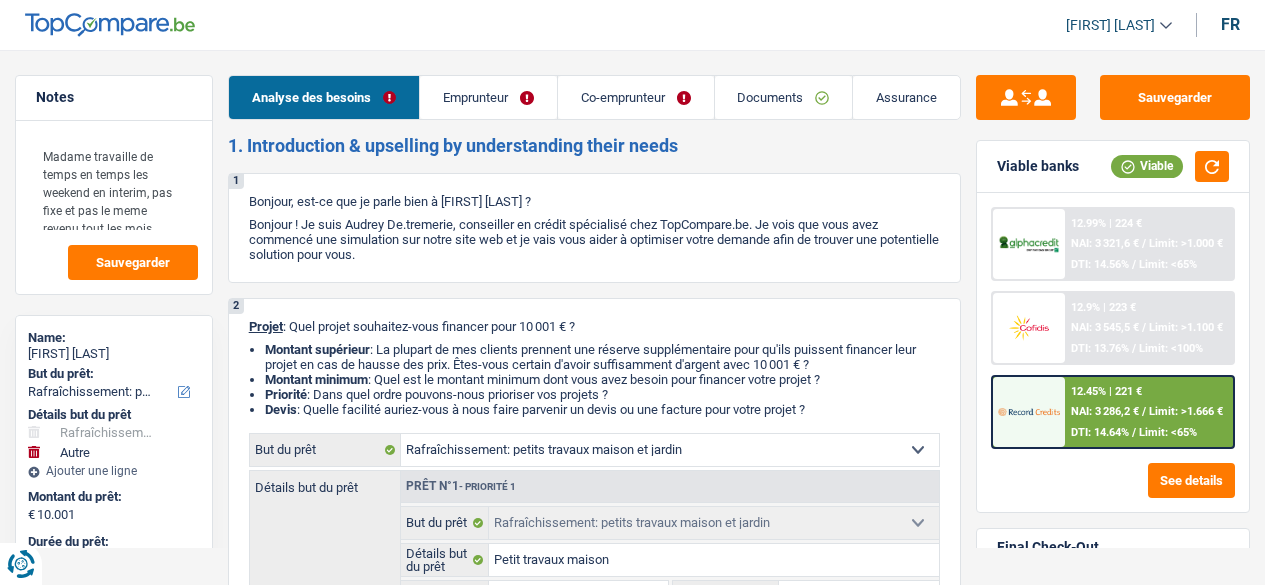 select on "houseOrGarden" 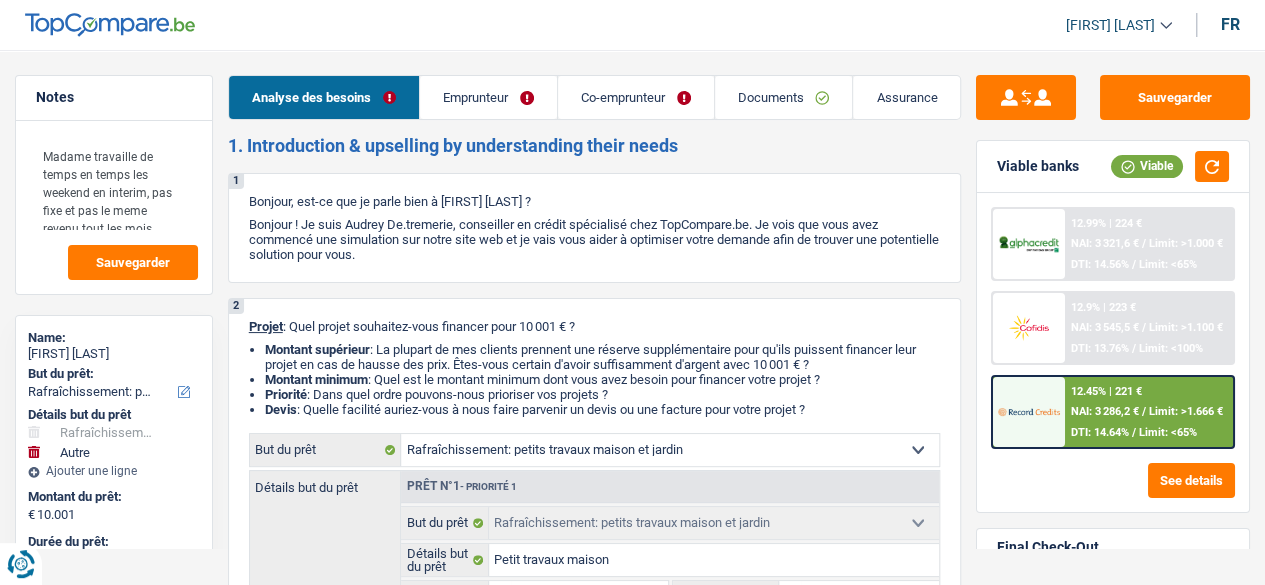 scroll, scrollTop: 0, scrollLeft: 0, axis: both 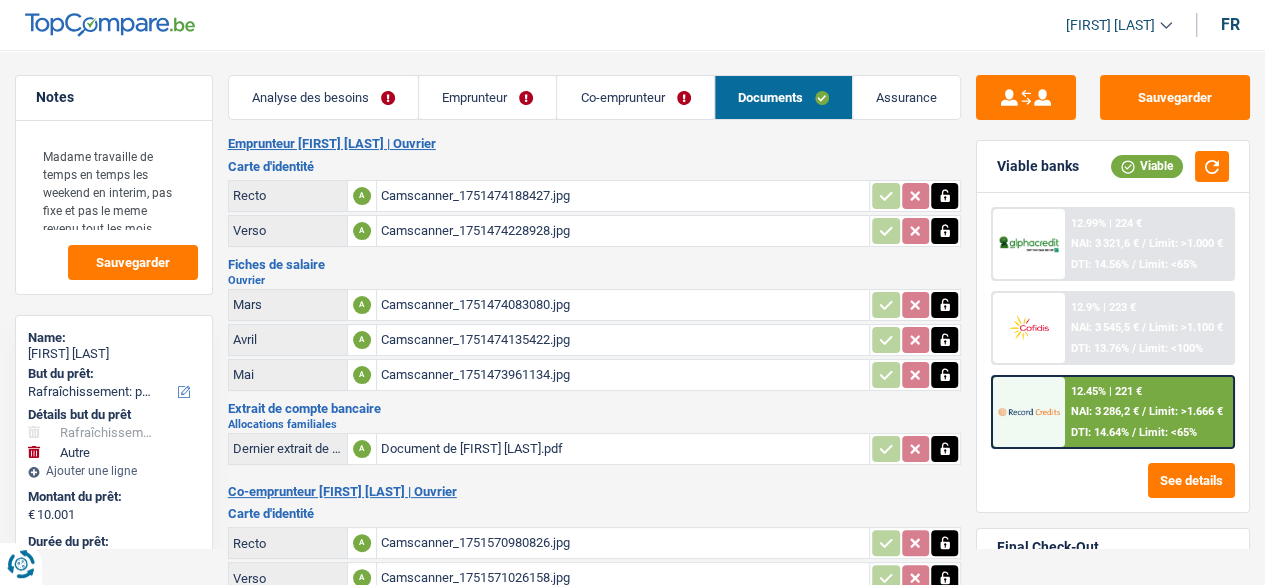 click on "Camscanner_1751474083080.jpg" at bounding box center [623, 305] 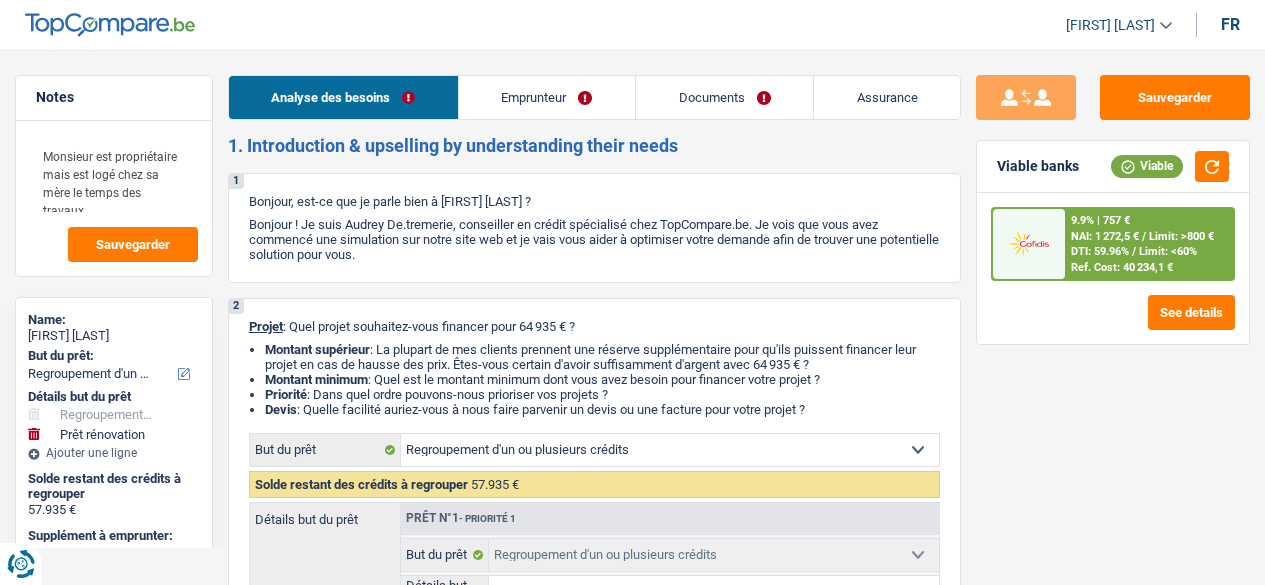 select on "refinancing" 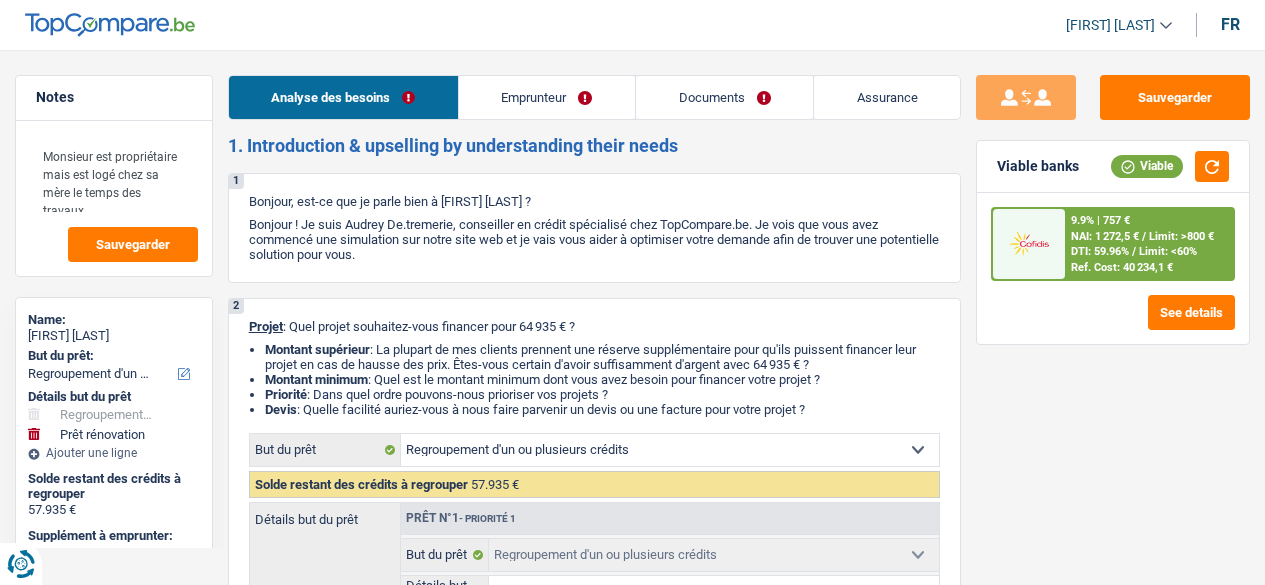 select on "refinancing" 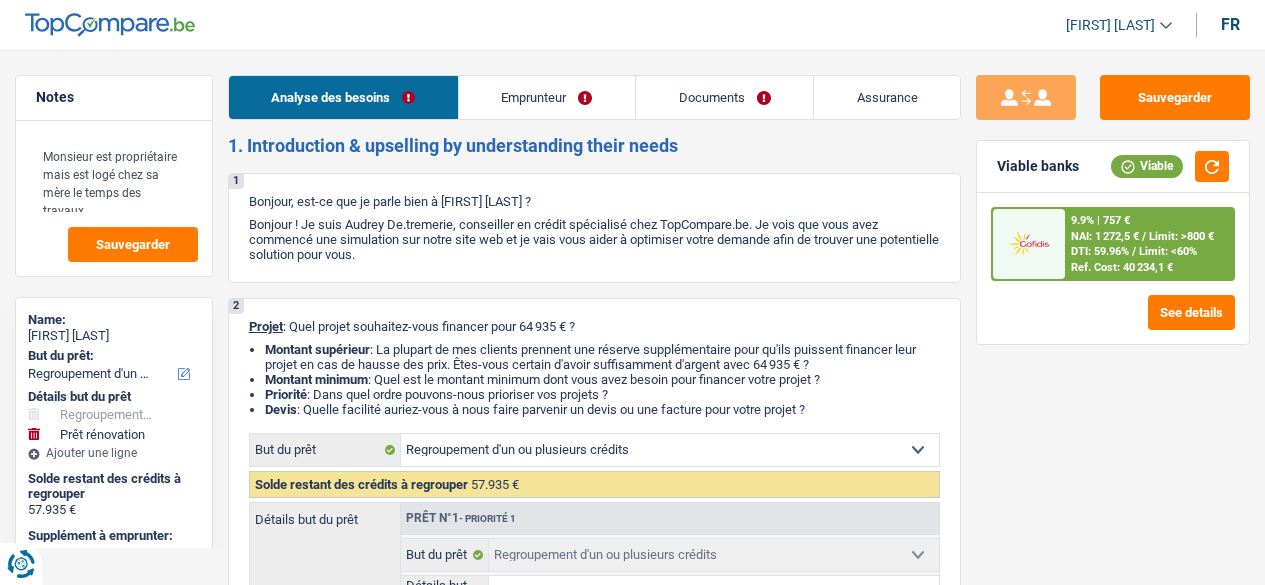 scroll, scrollTop: 0, scrollLeft: 0, axis: both 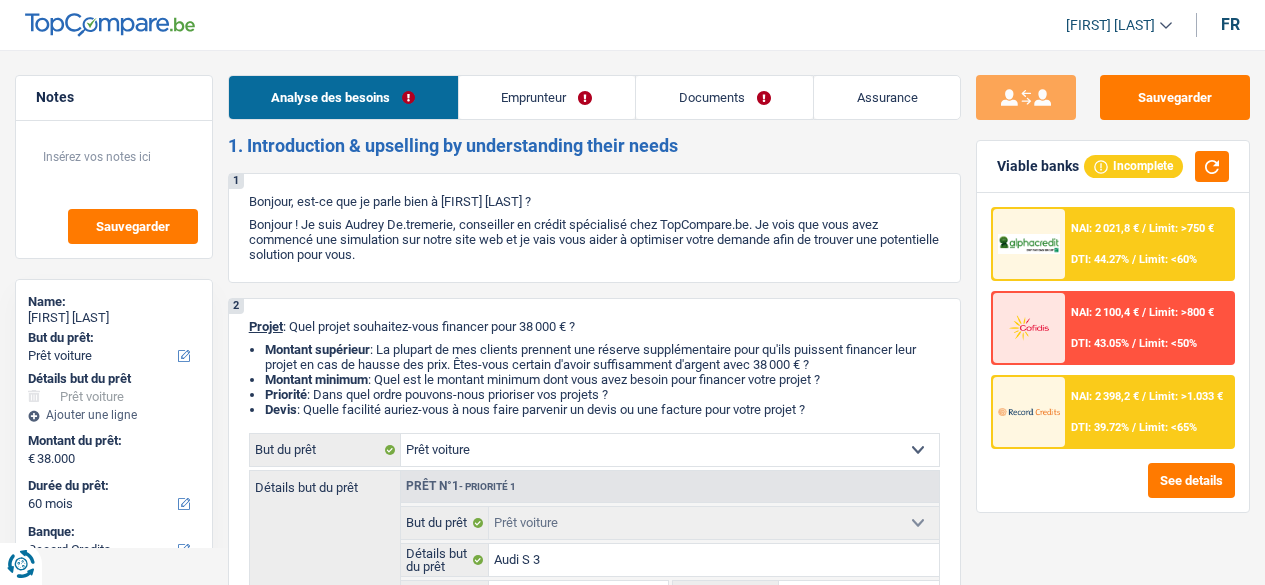 select on "car" 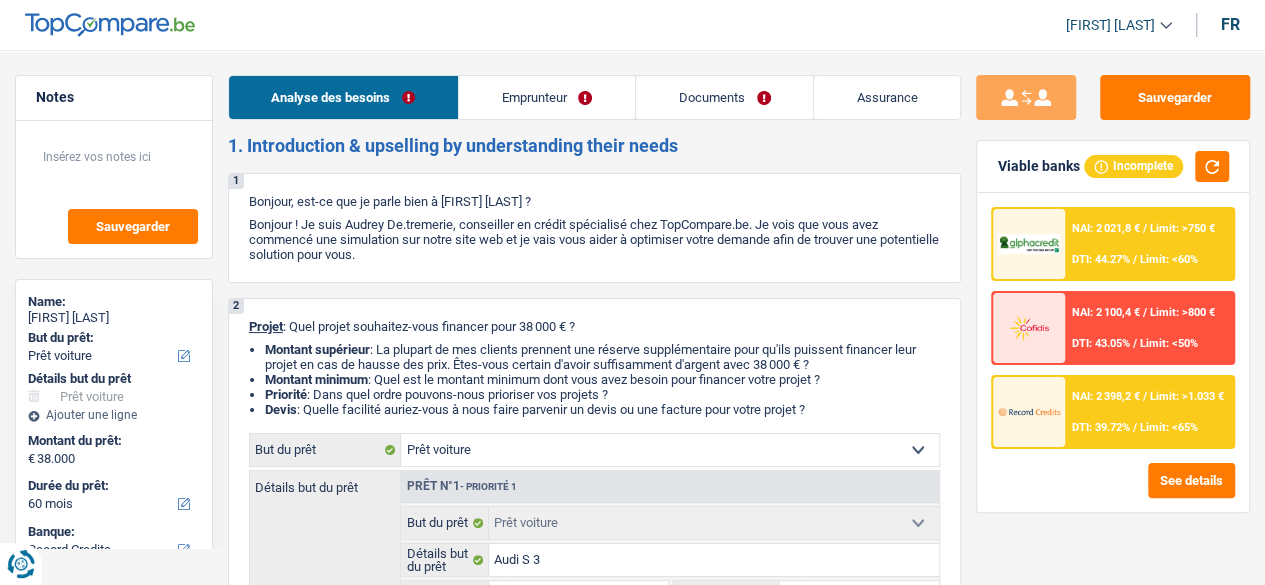 click on "Documents" at bounding box center (724, 97) 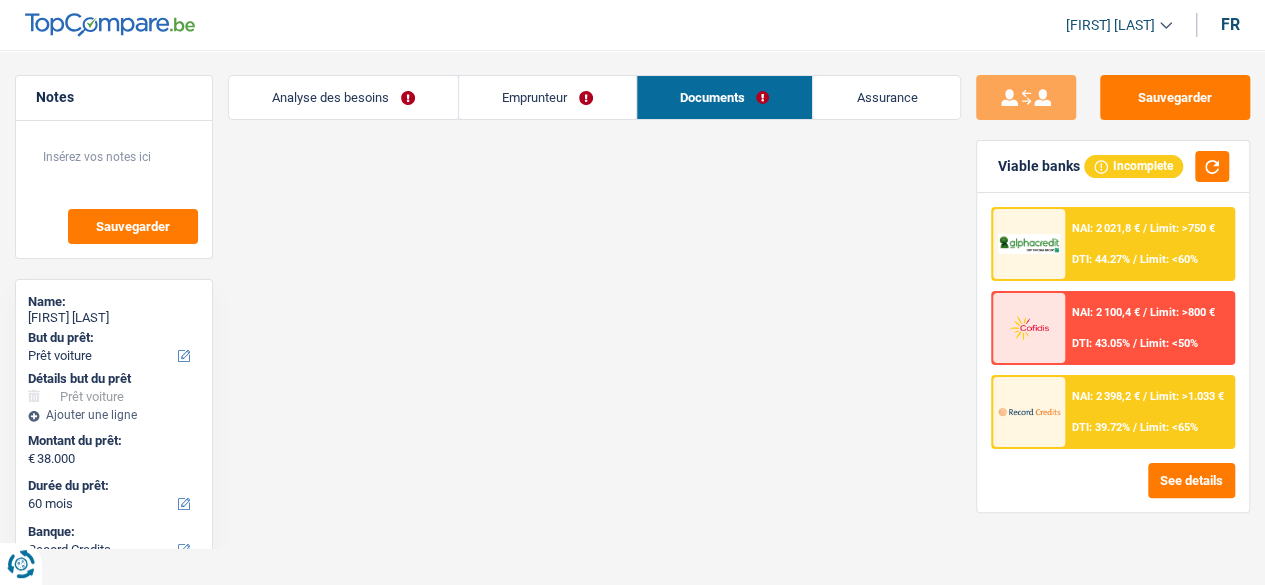 scroll, scrollTop: 0, scrollLeft: 0, axis: both 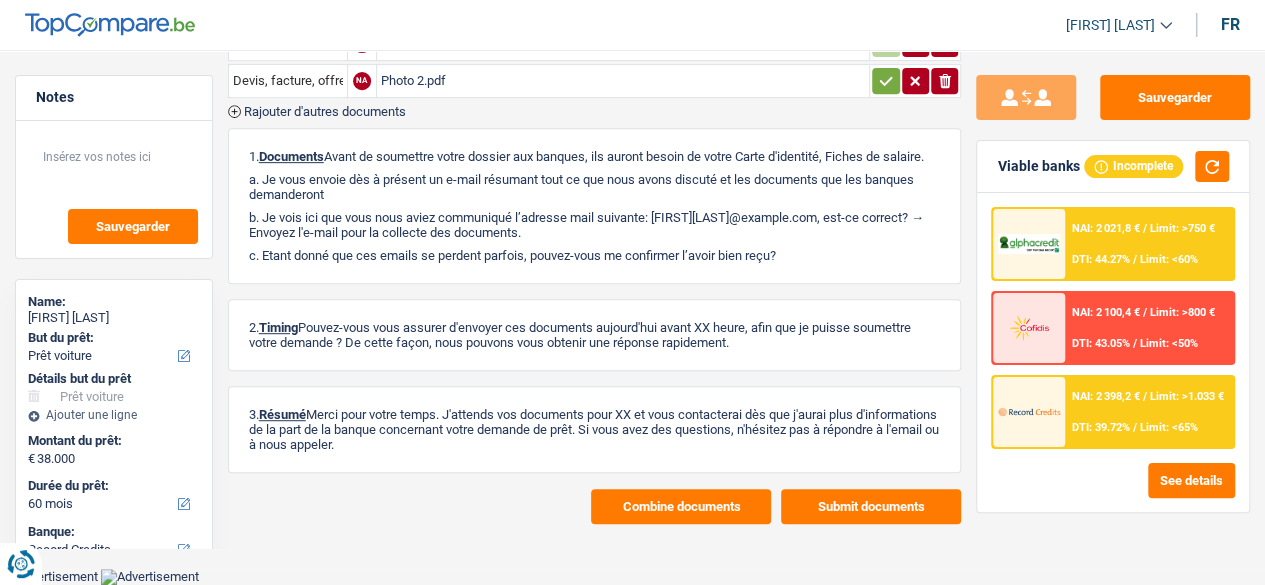 click on "Combine documents" at bounding box center (681, 506) 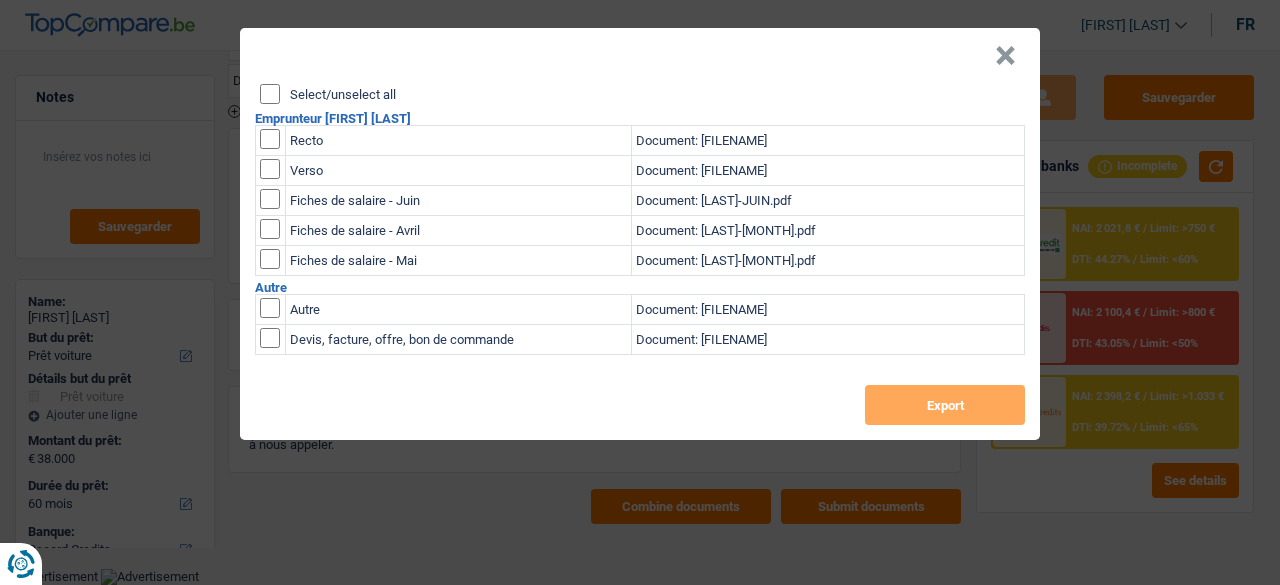 click on "Select/unselect all" at bounding box center (343, 94) 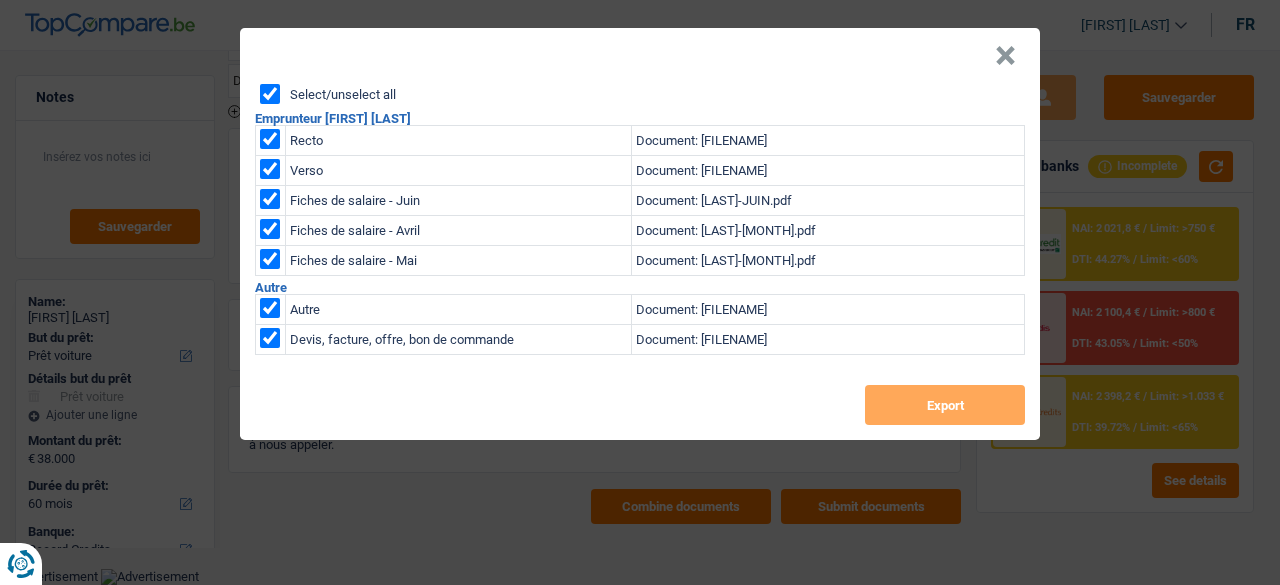 checkbox on "true" 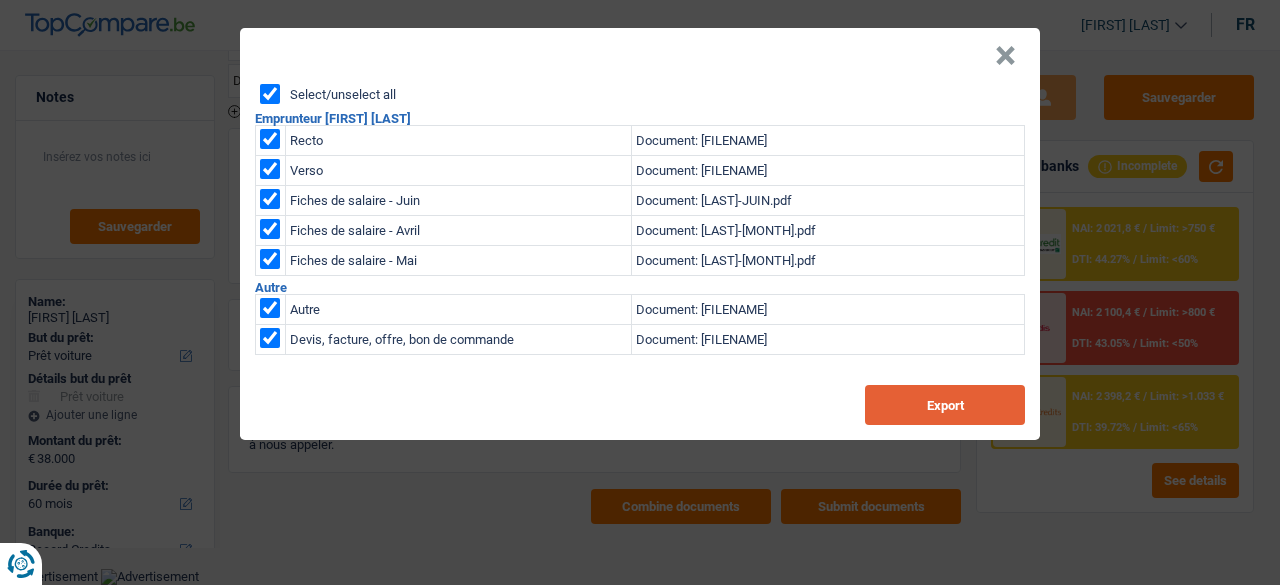 click on "Export" at bounding box center [945, 405] 